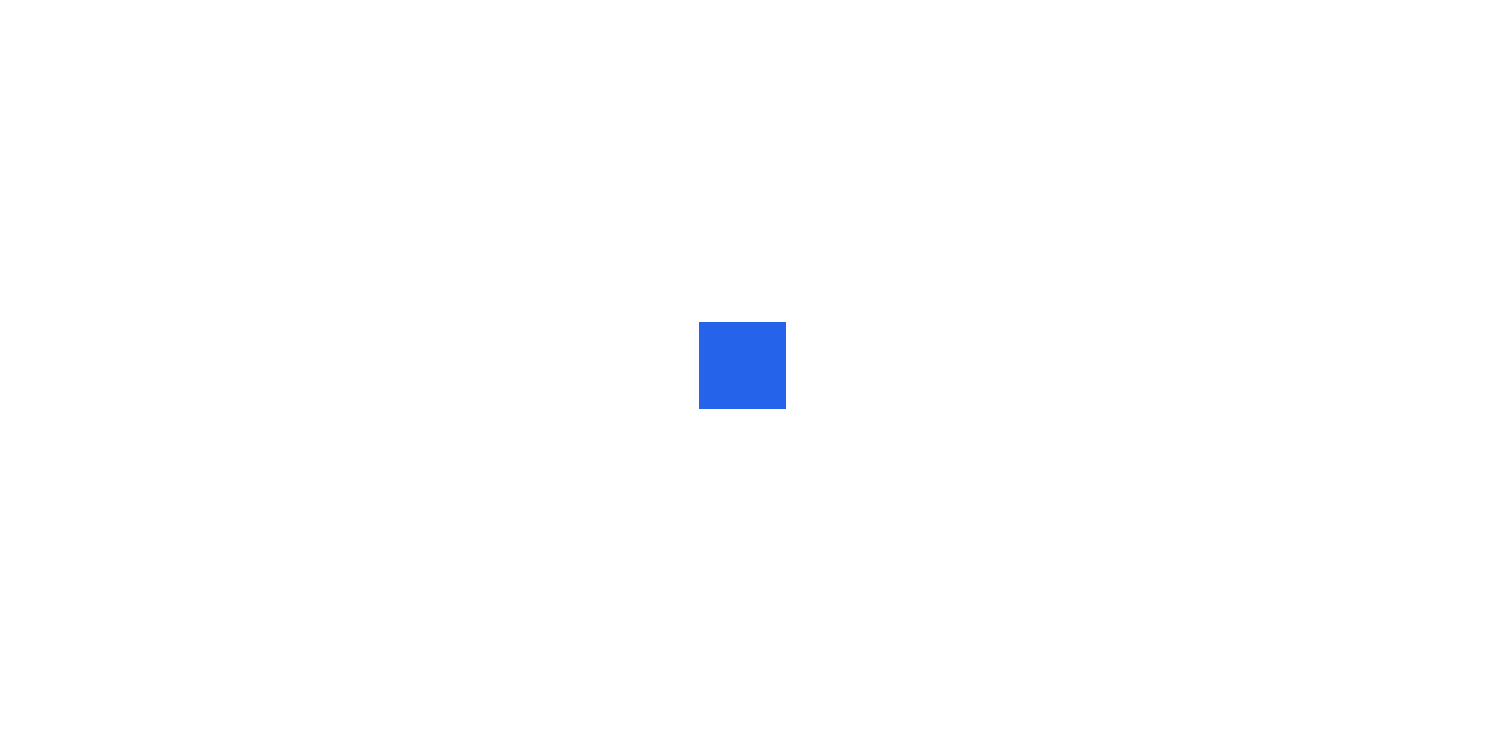 scroll, scrollTop: 0, scrollLeft: 0, axis: both 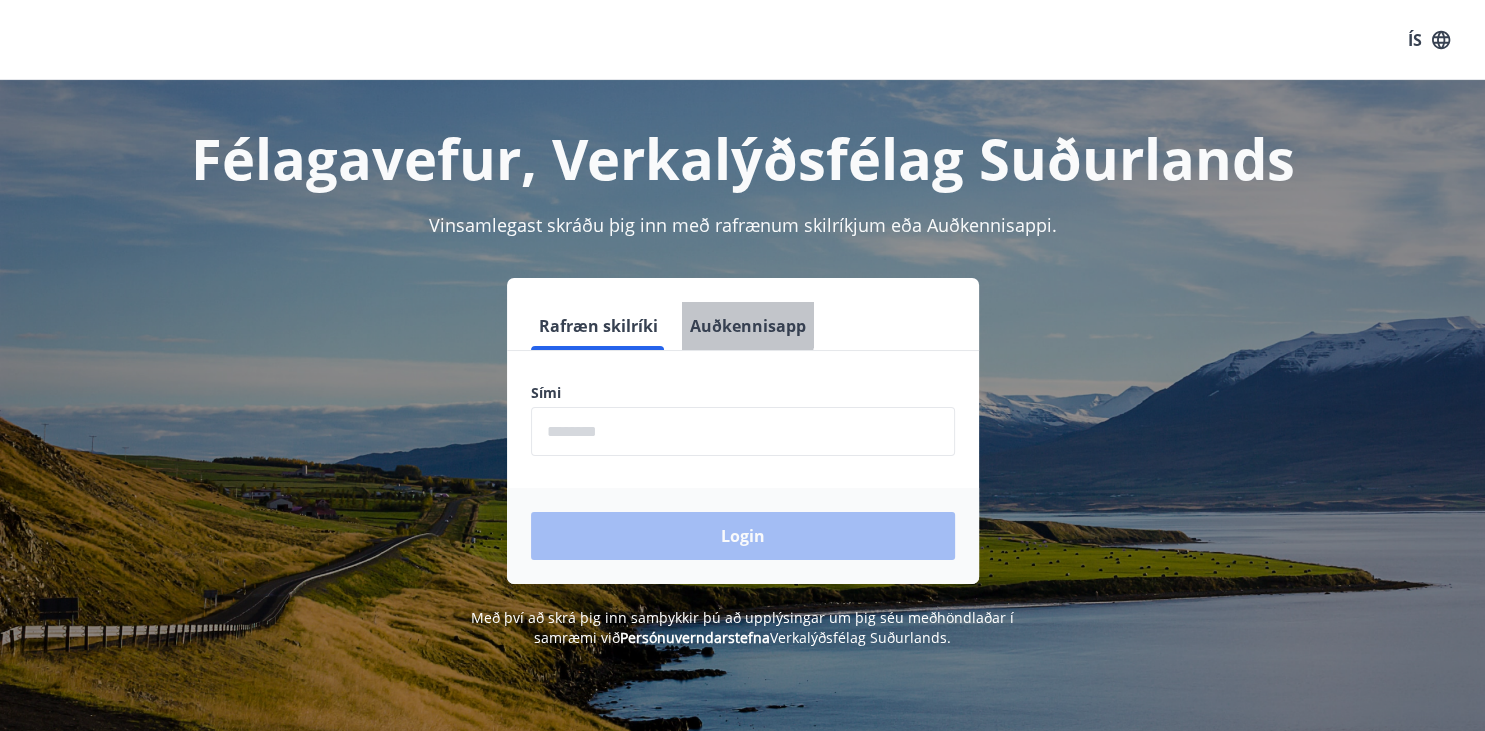 click on "Auðkennisapp" at bounding box center (748, 326) 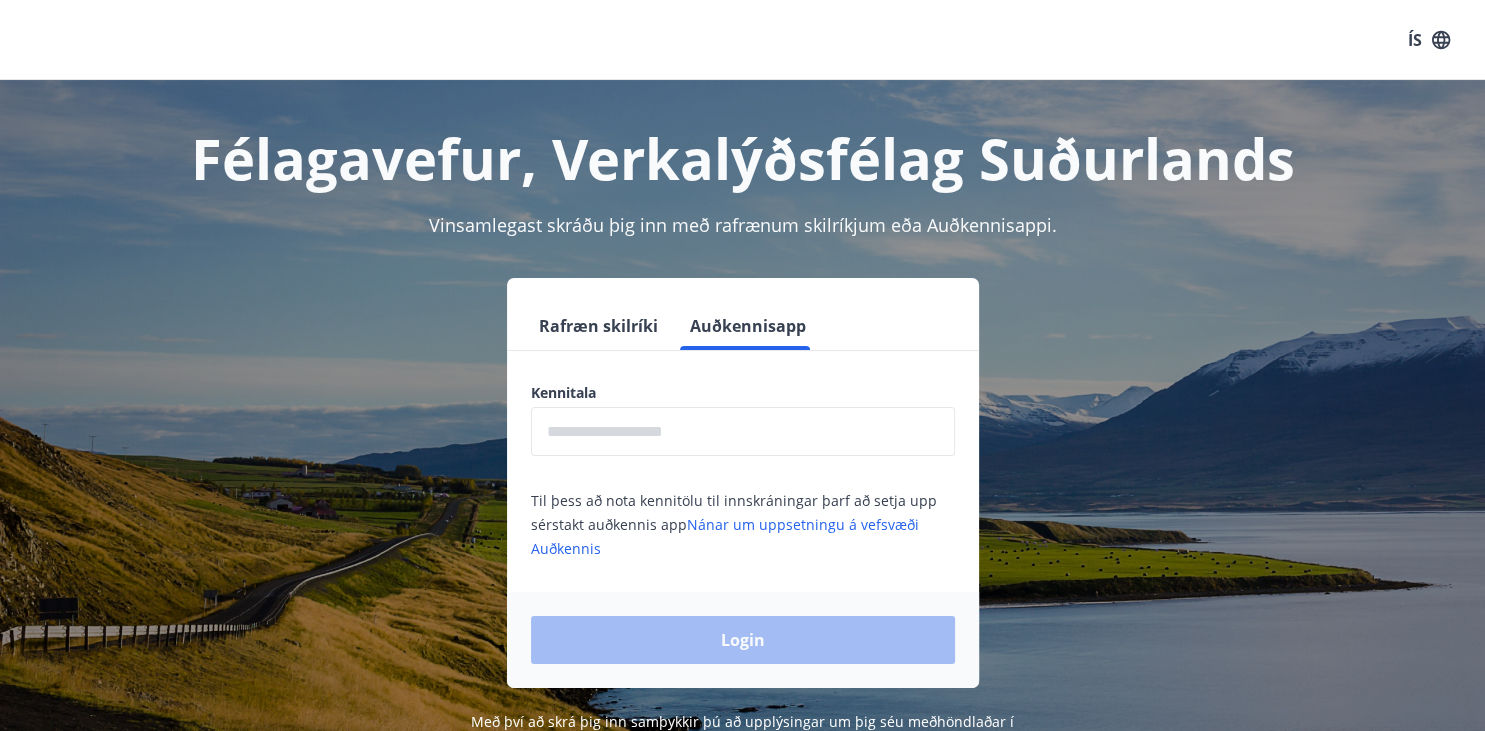 click at bounding box center (743, 431) 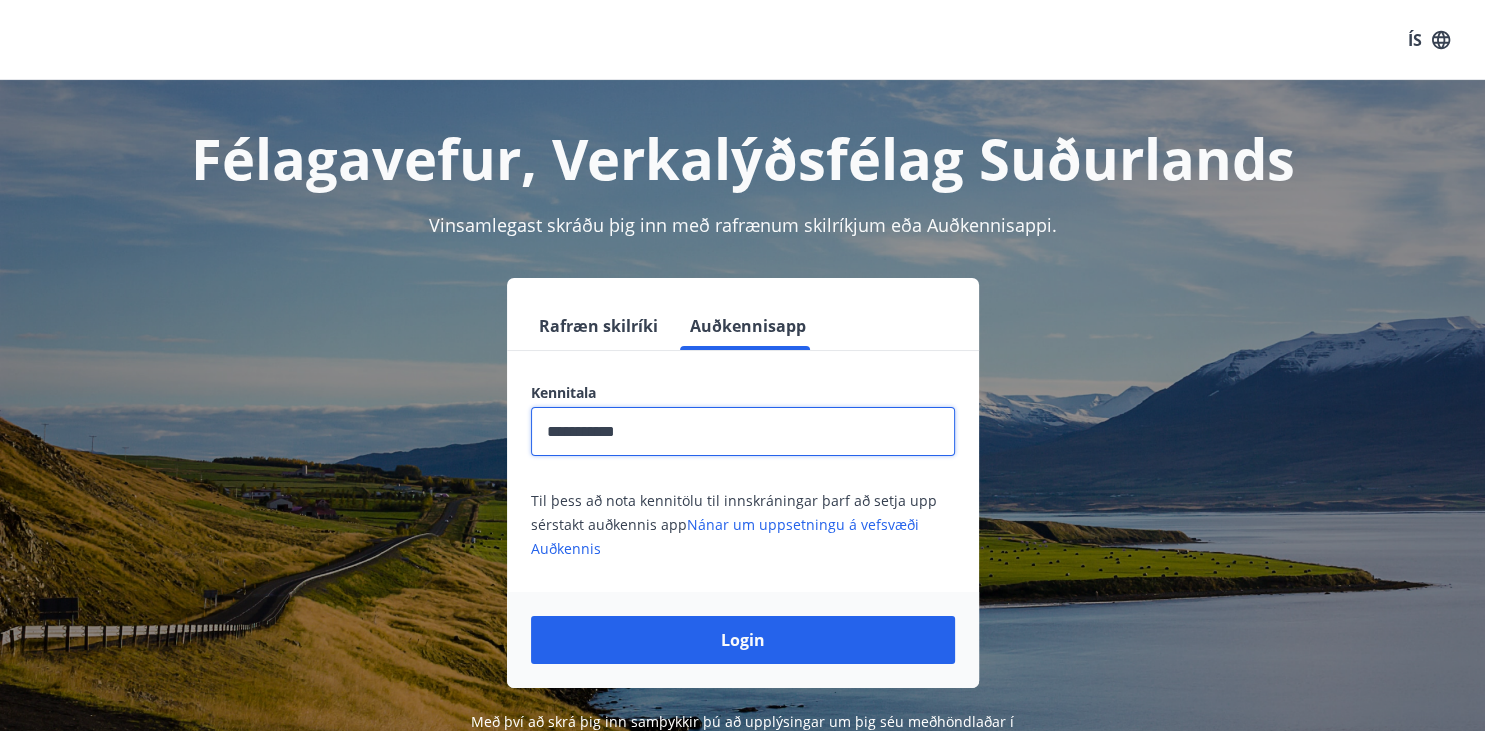 type on "**********" 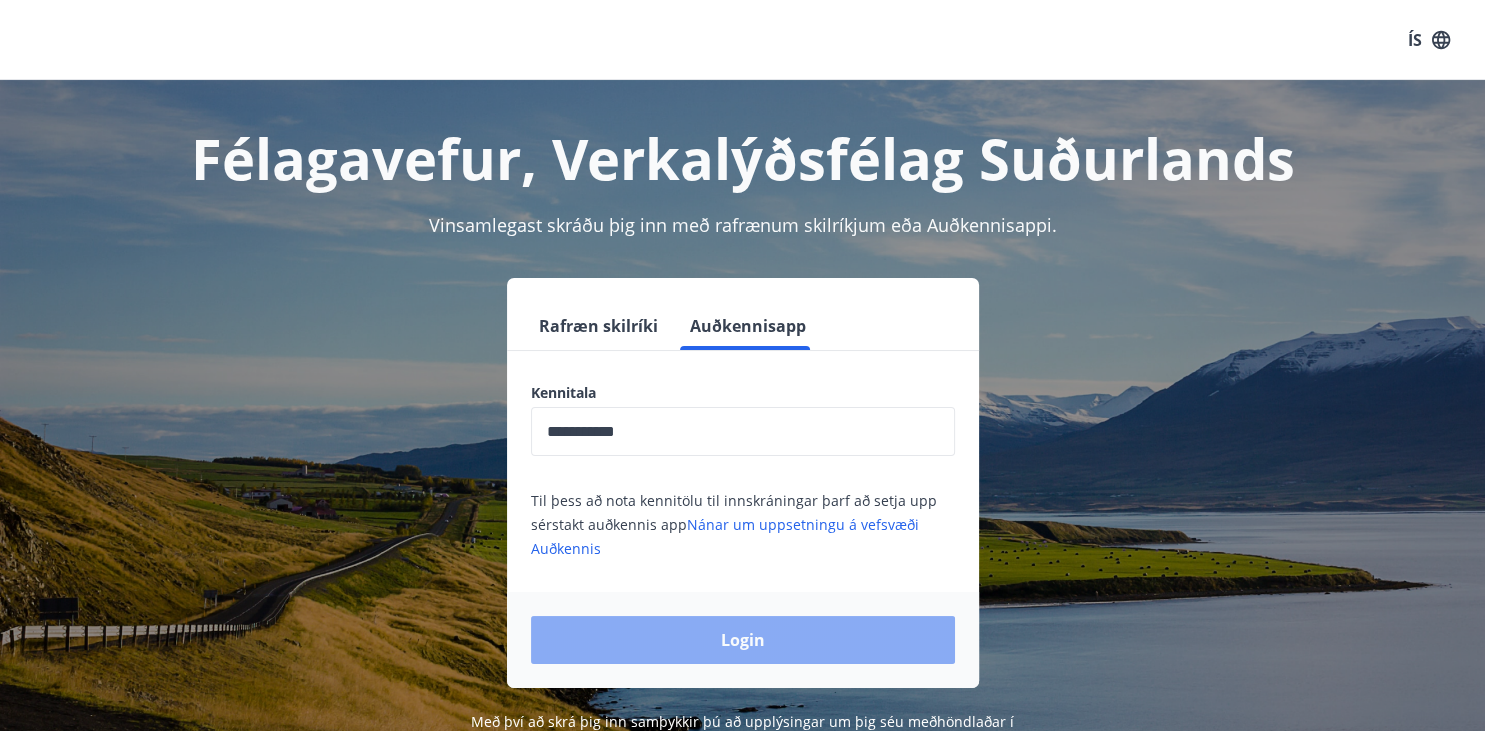 click on "Login" at bounding box center [743, 640] 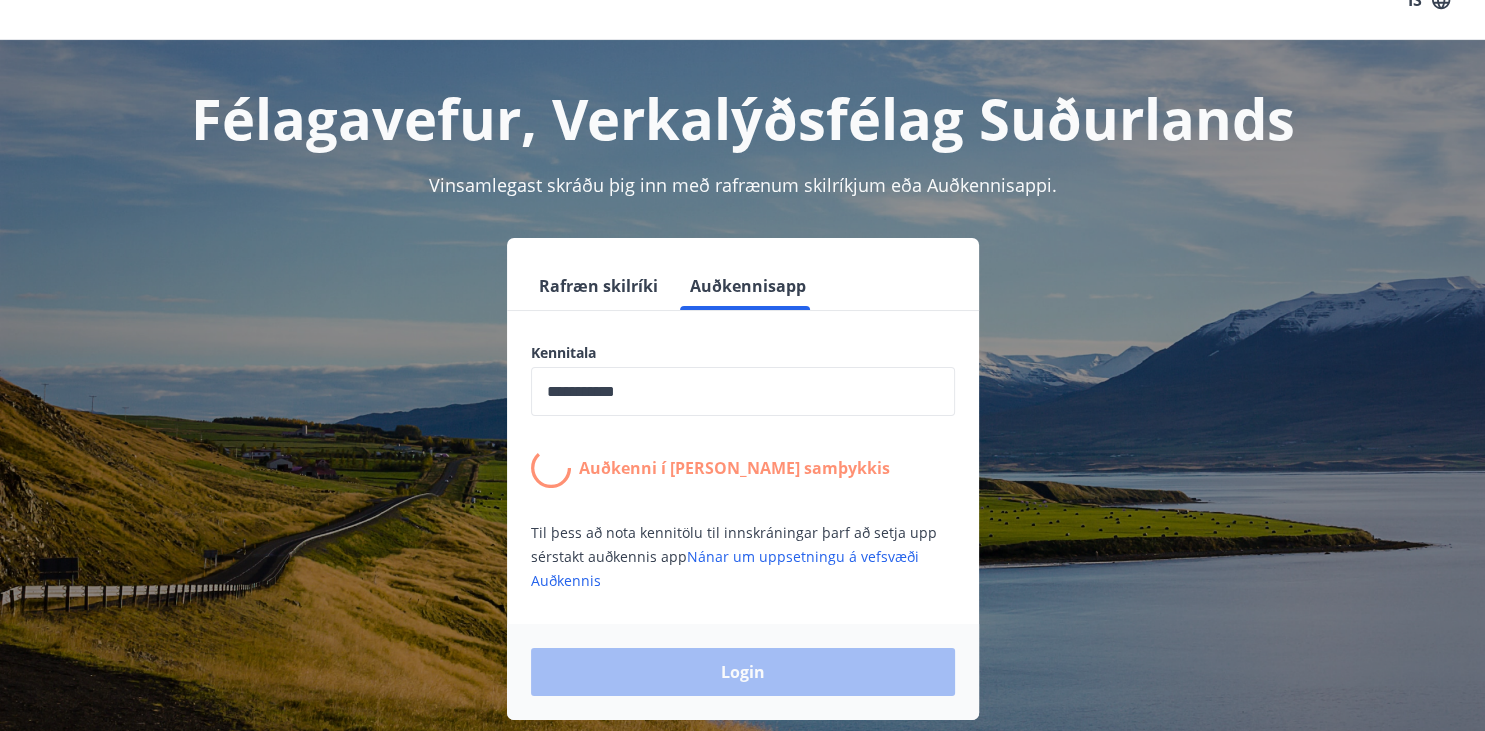 scroll, scrollTop: 105, scrollLeft: 0, axis: vertical 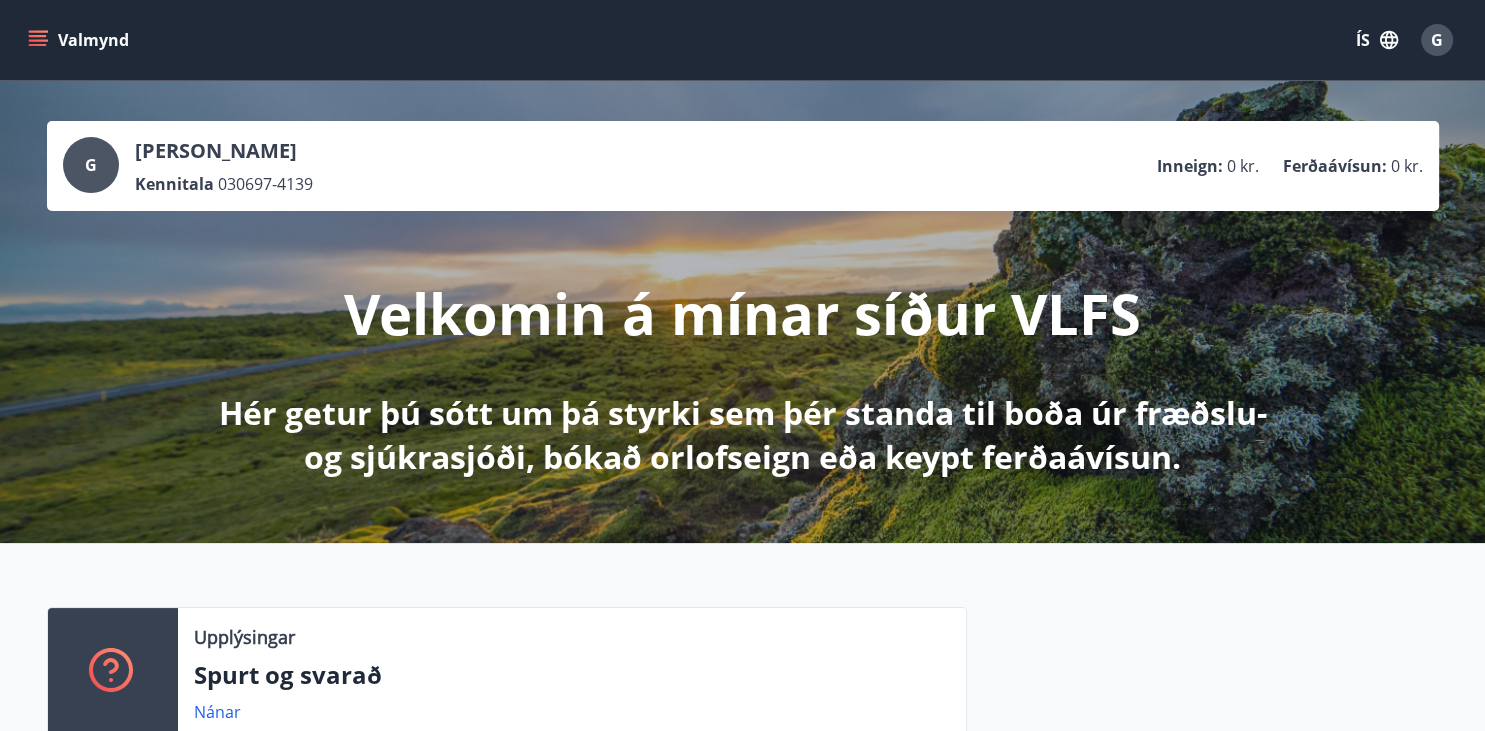 click on "ÍS" at bounding box center (1377, 40) 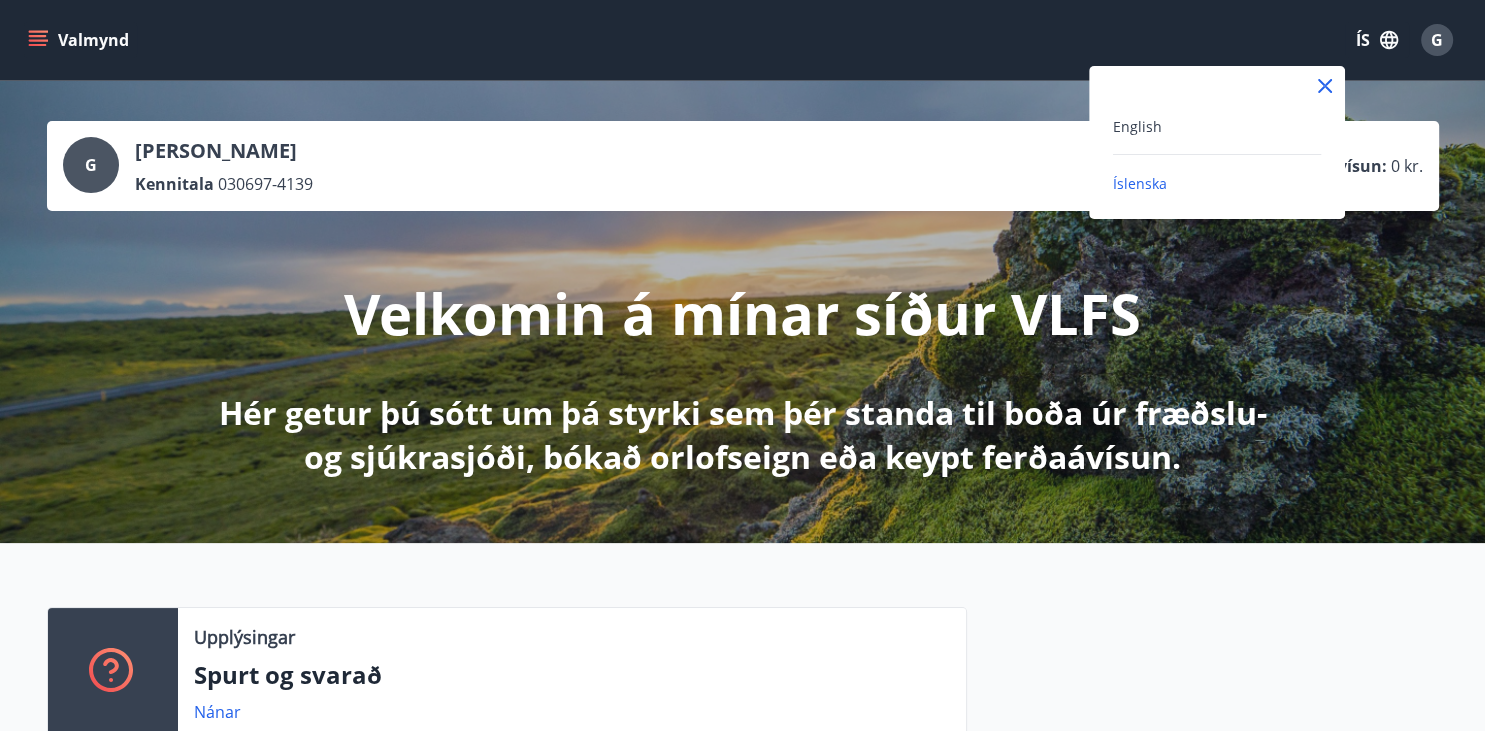 click on "Íslenska" at bounding box center [1140, 183] 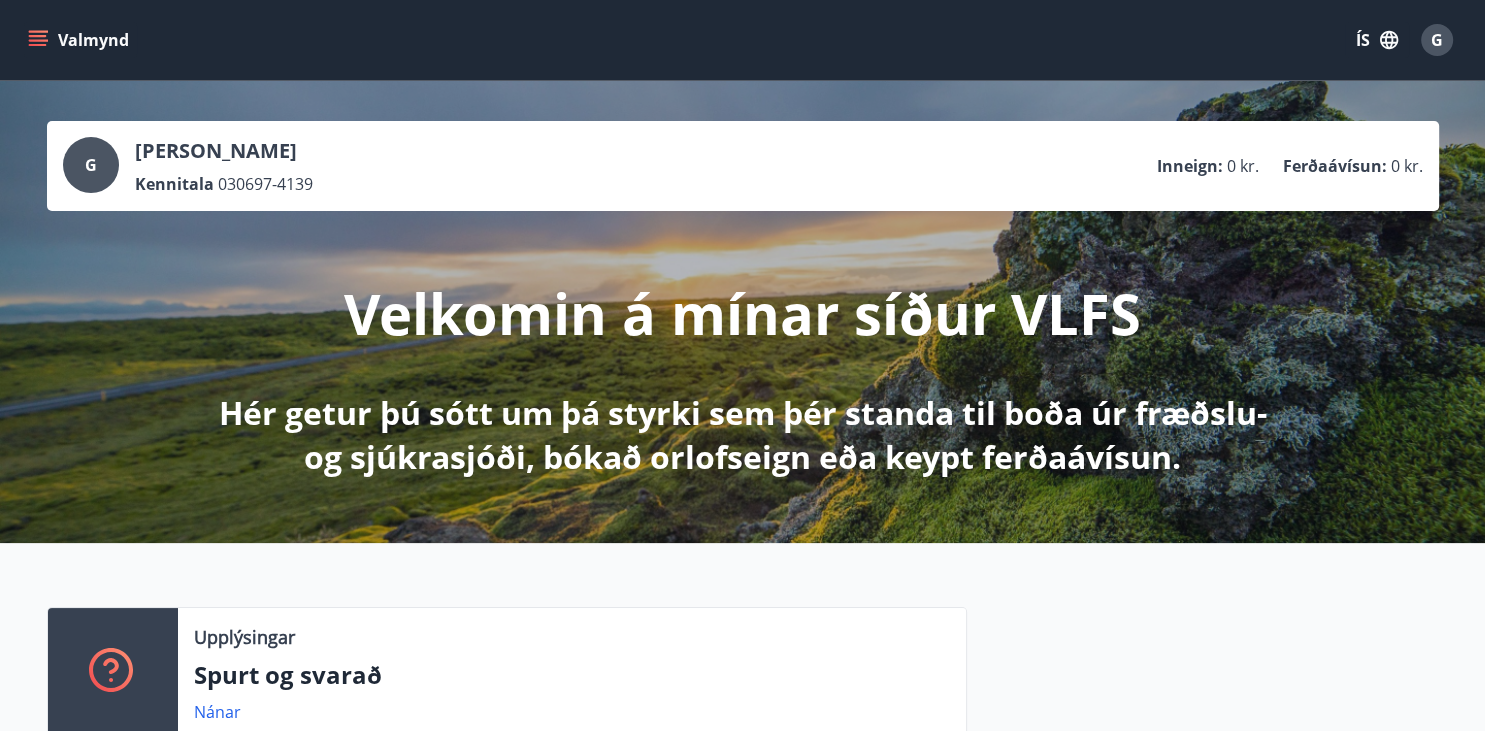 click on "ÍS" at bounding box center [1377, 40] 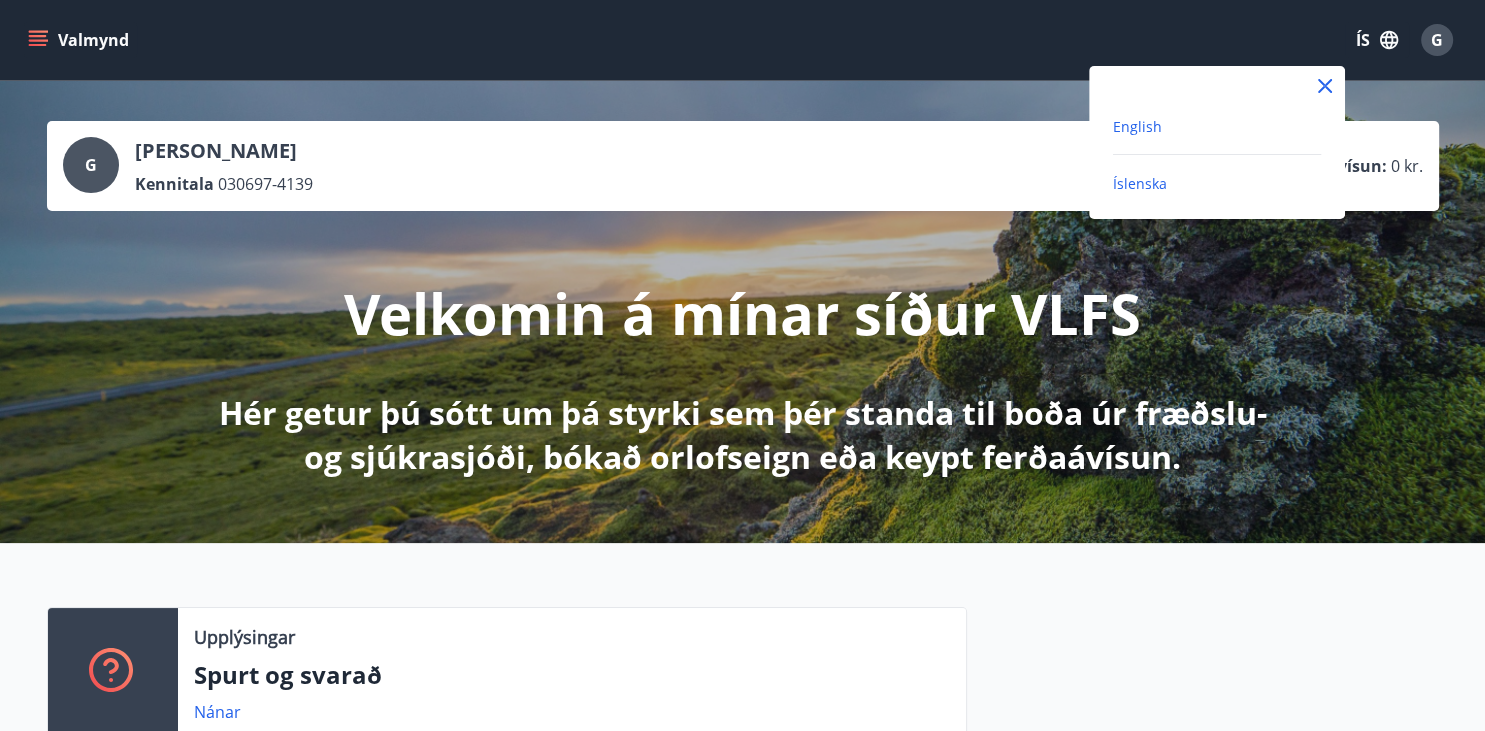 click on "English" at bounding box center (1137, 126) 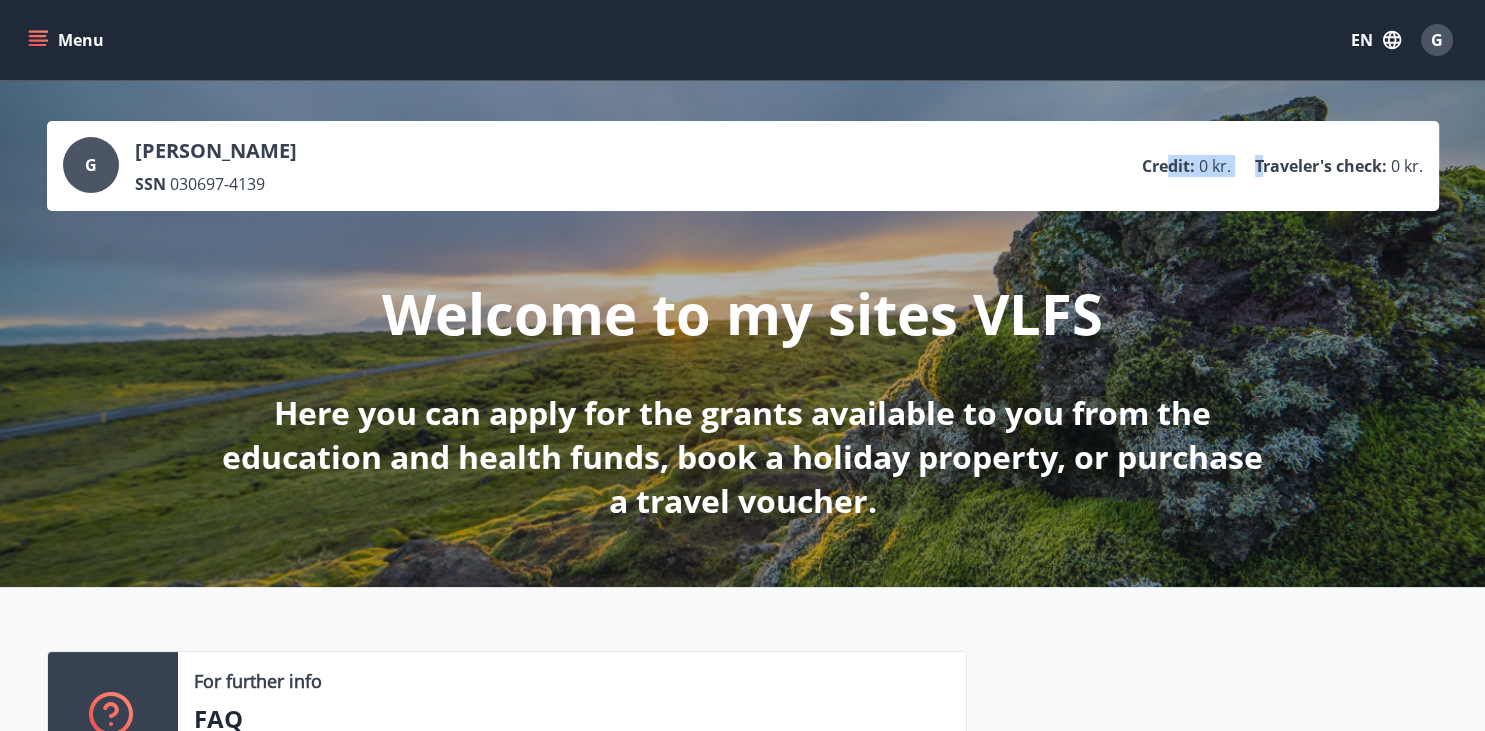 drag, startPoint x: 1165, startPoint y: 169, endPoint x: 1259, endPoint y: 166, distance: 94.04786 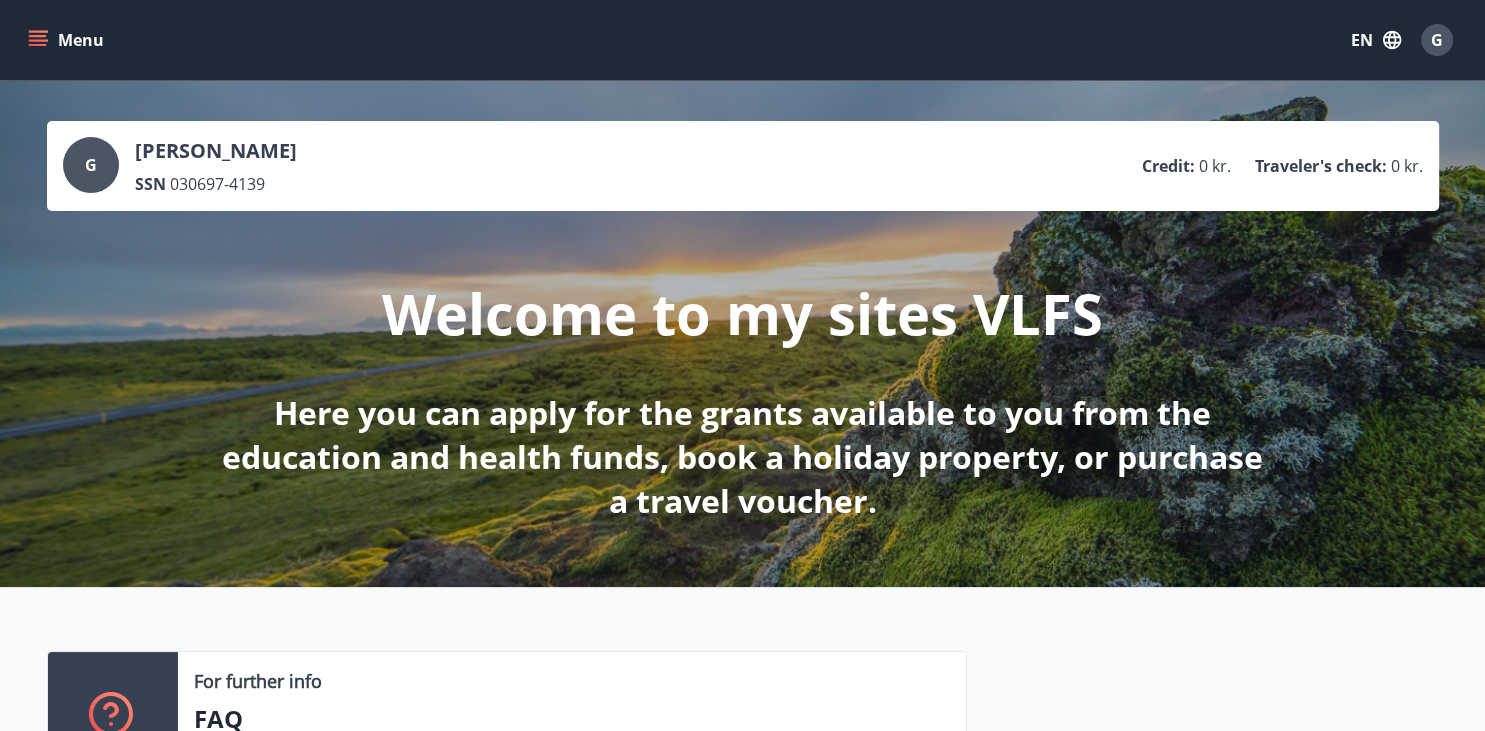click on "G [PERSON_NAME] SSN 030697-4139 Credit : 0 kr. Traveler's check : 0 kr." at bounding box center (743, 166) 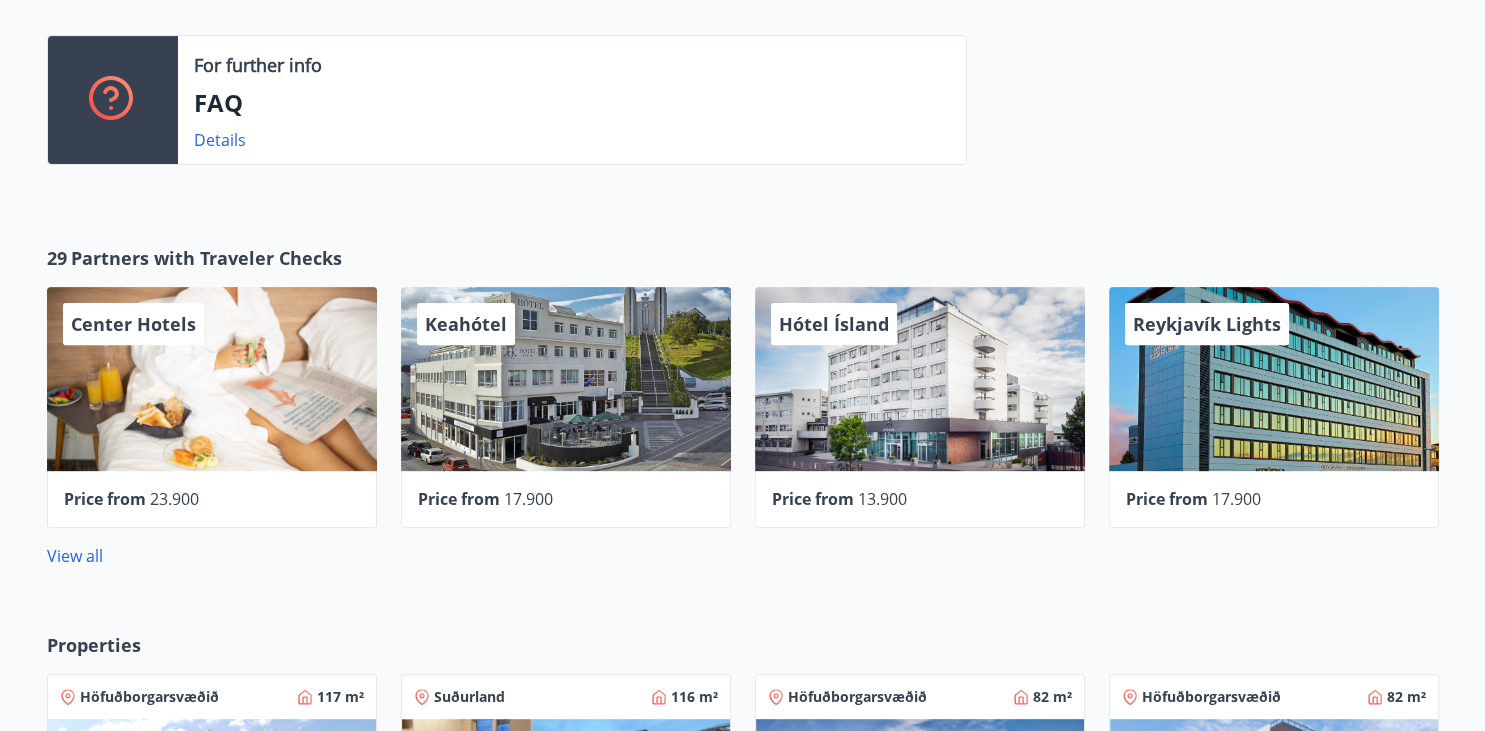 scroll, scrollTop: 612, scrollLeft: 0, axis: vertical 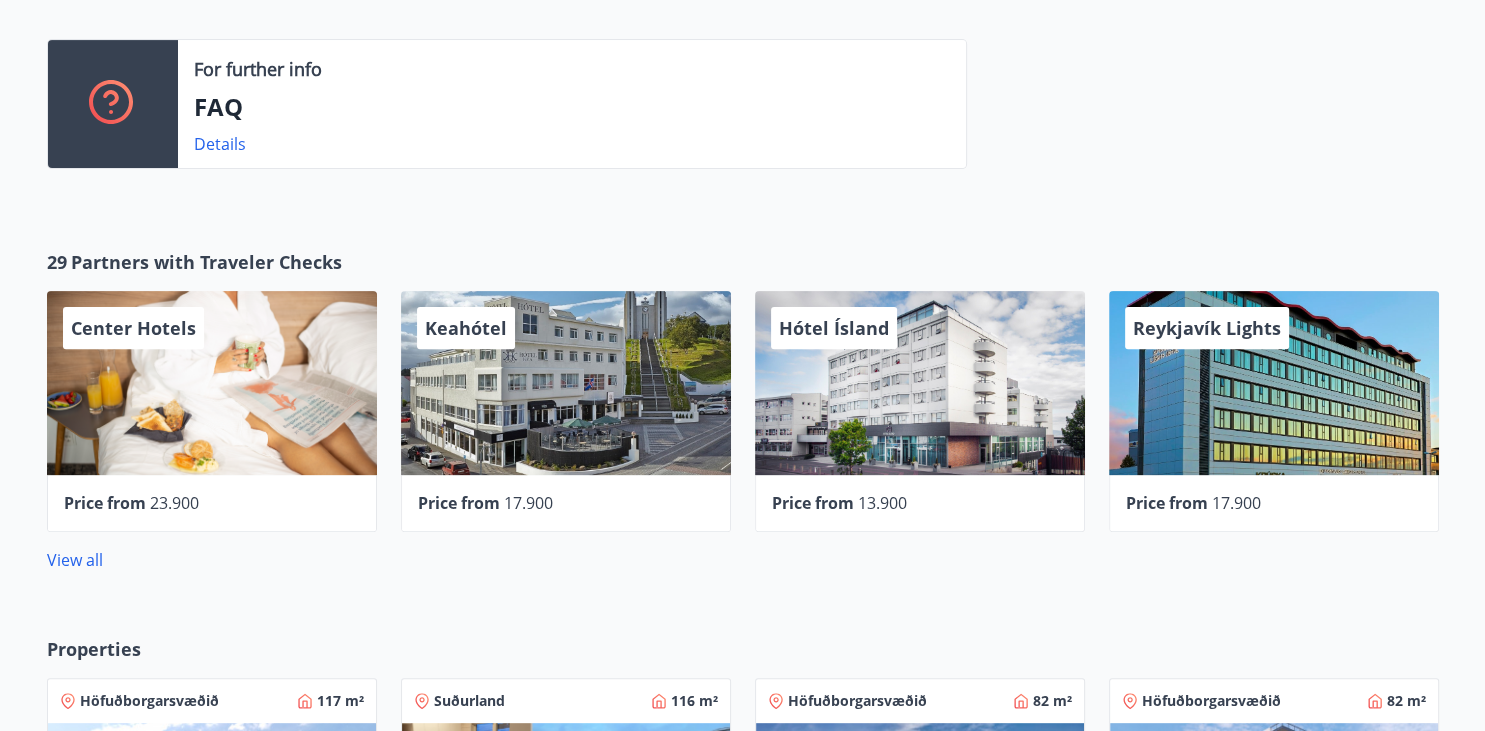 click on "Details" at bounding box center (228, 144) 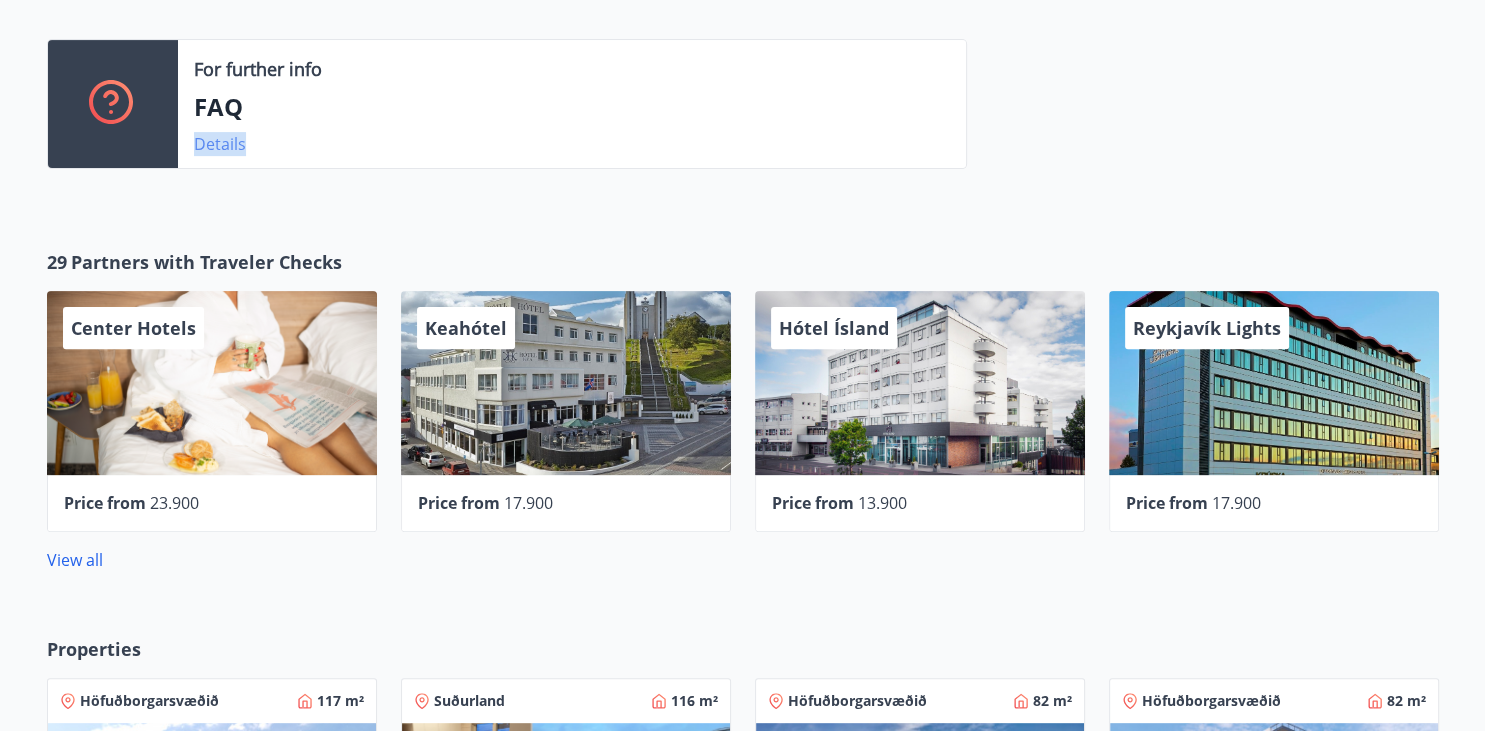 click on "Details" at bounding box center (220, 144) 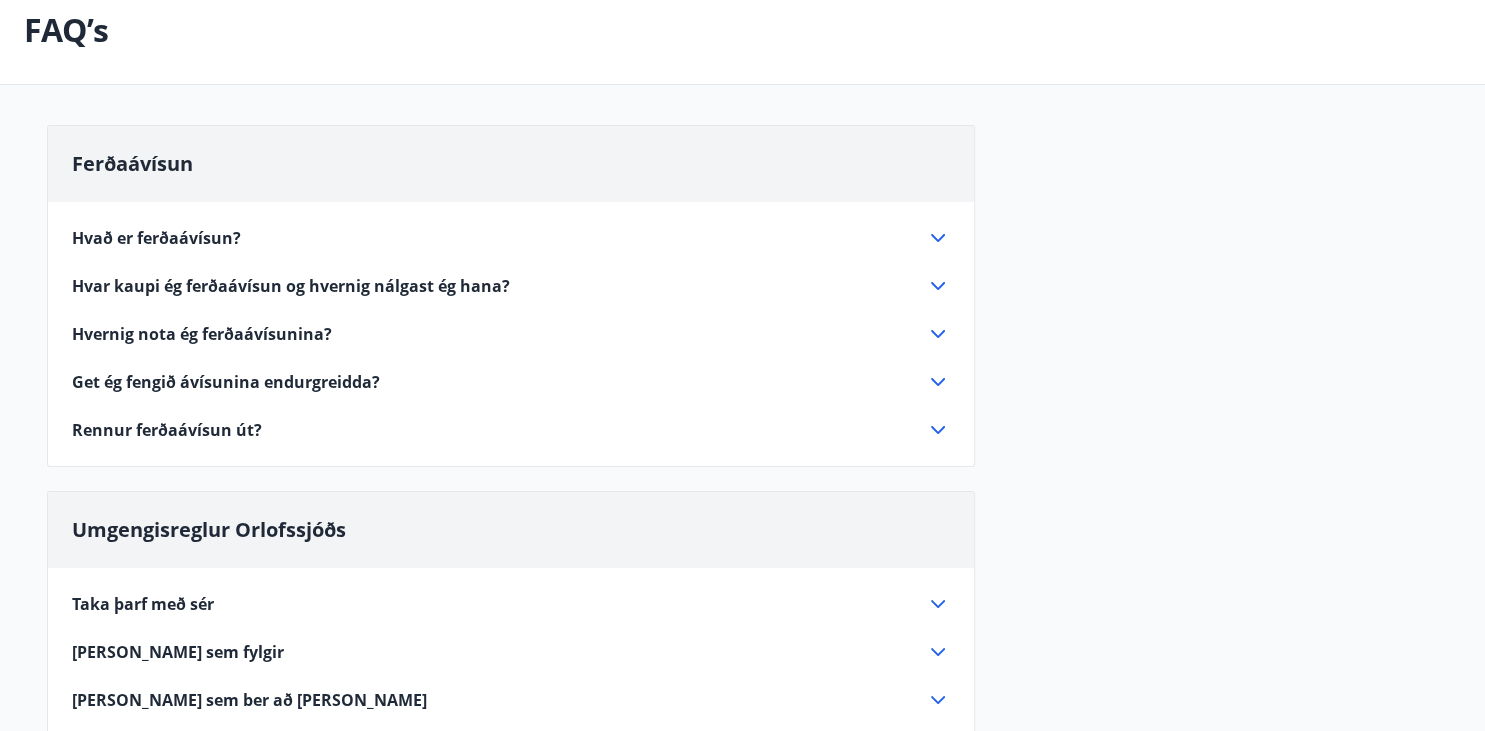 scroll, scrollTop: 0, scrollLeft: 0, axis: both 